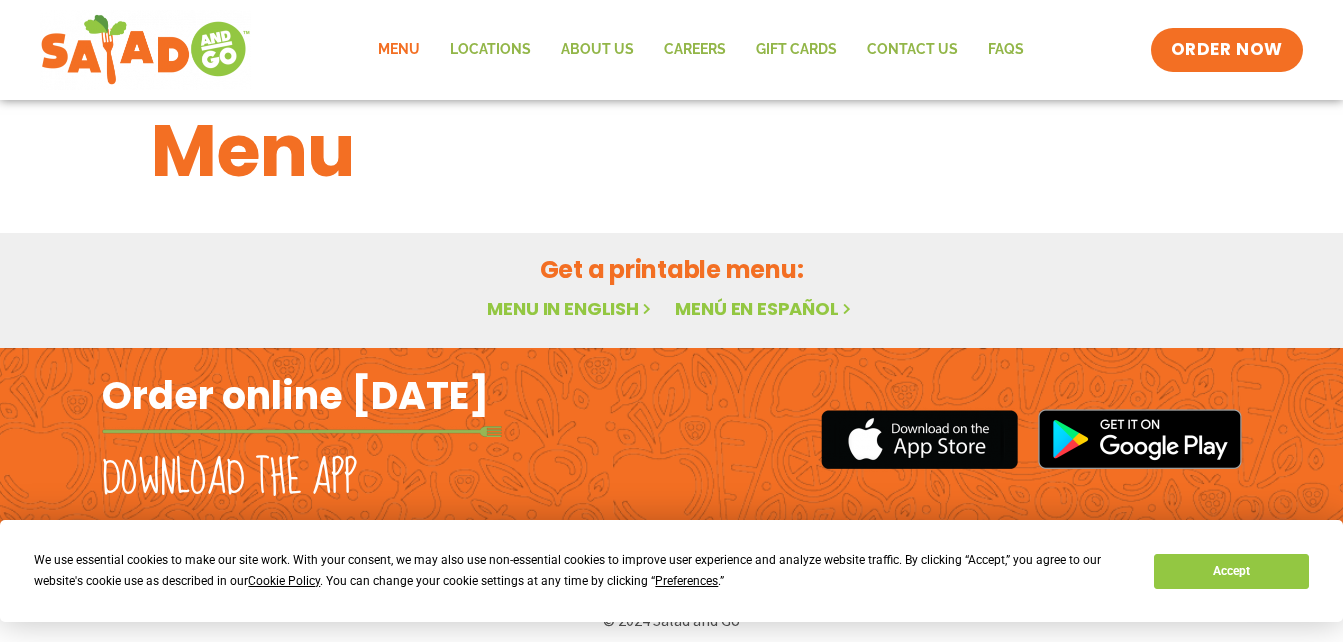 scroll, scrollTop: 0, scrollLeft: 0, axis: both 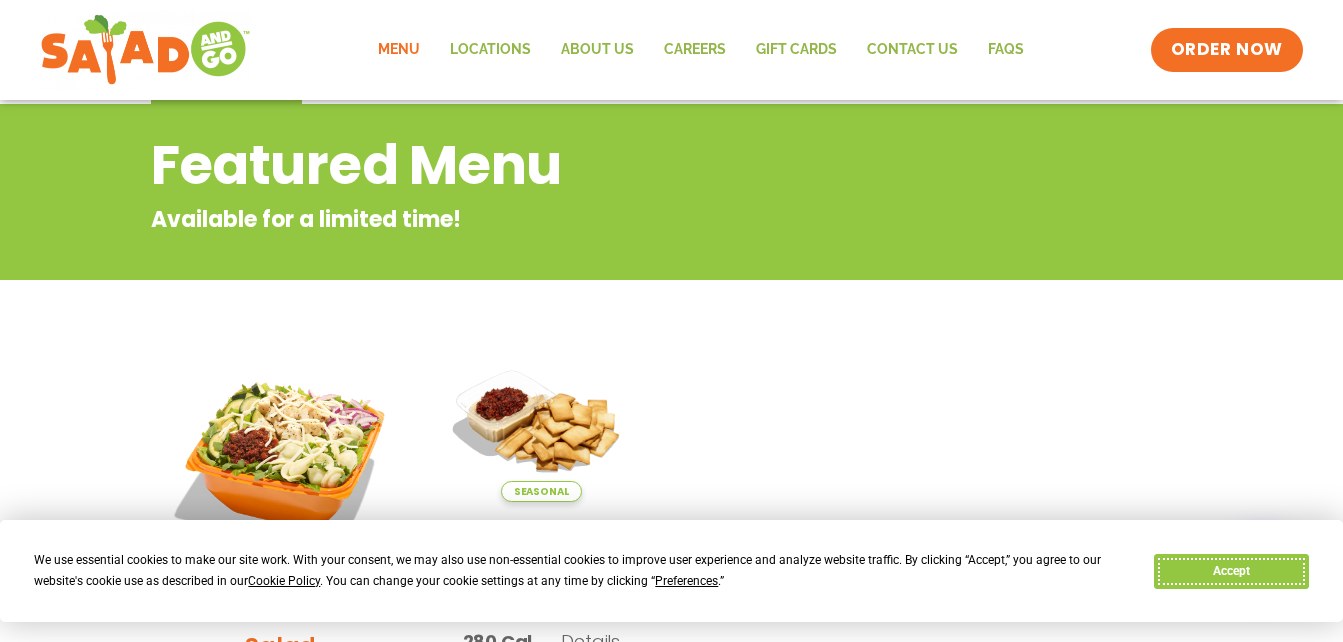 click on "Accept" at bounding box center [1231, 571] 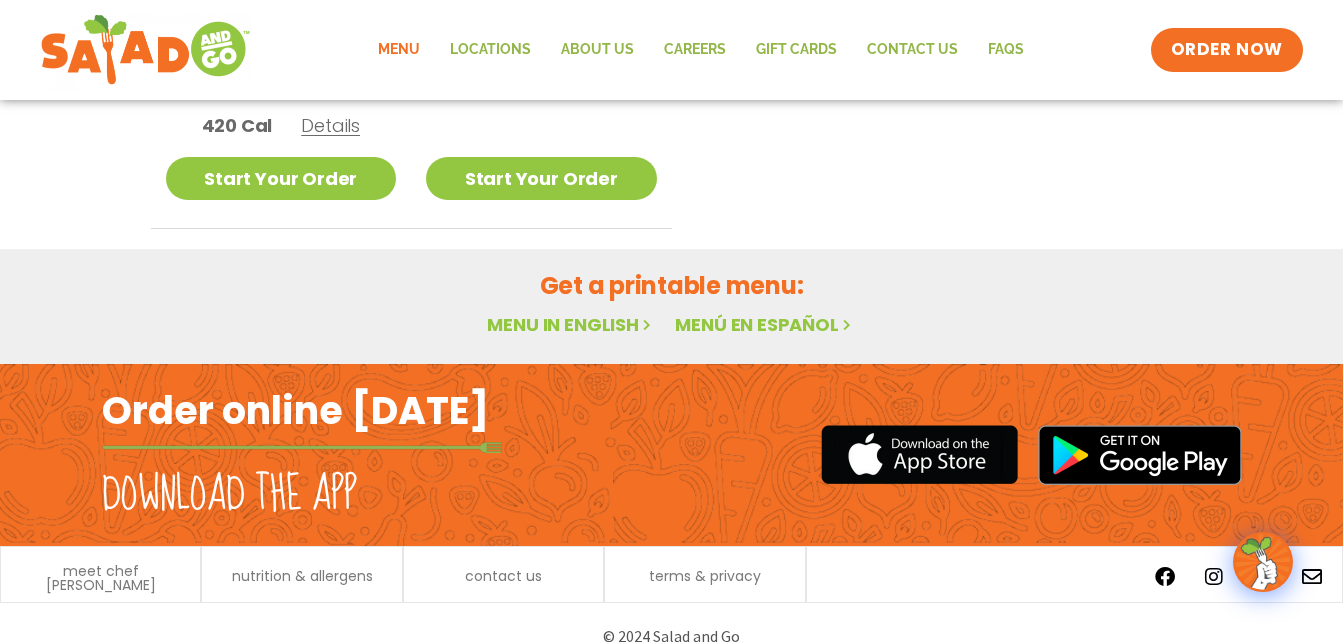 scroll, scrollTop: 803, scrollLeft: 0, axis: vertical 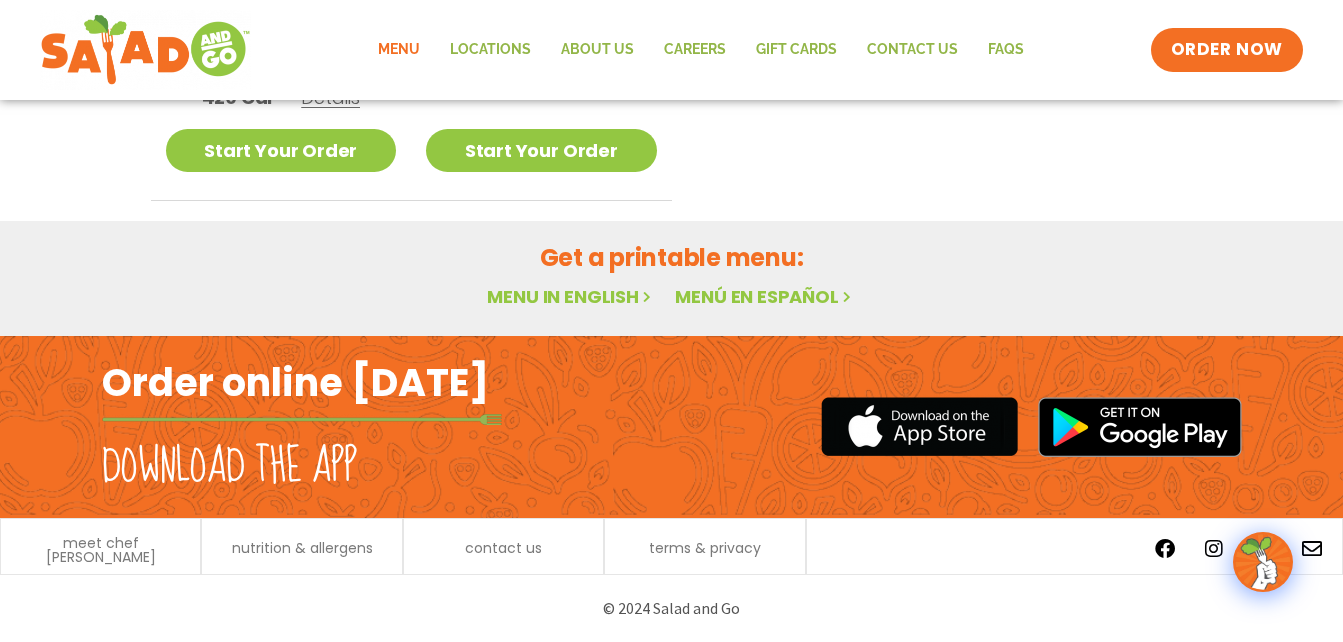 click on "Menu in English" at bounding box center [571, 296] 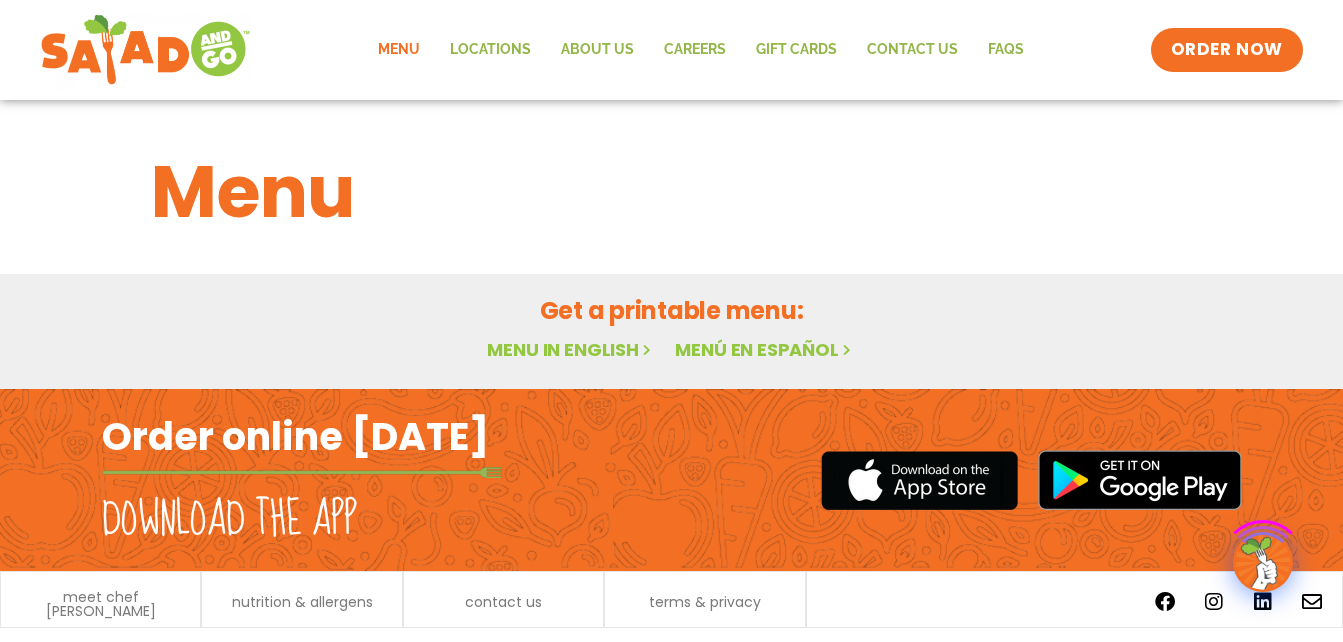 scroll, scrollTop: 0, scrollLeft: 0, axis: both 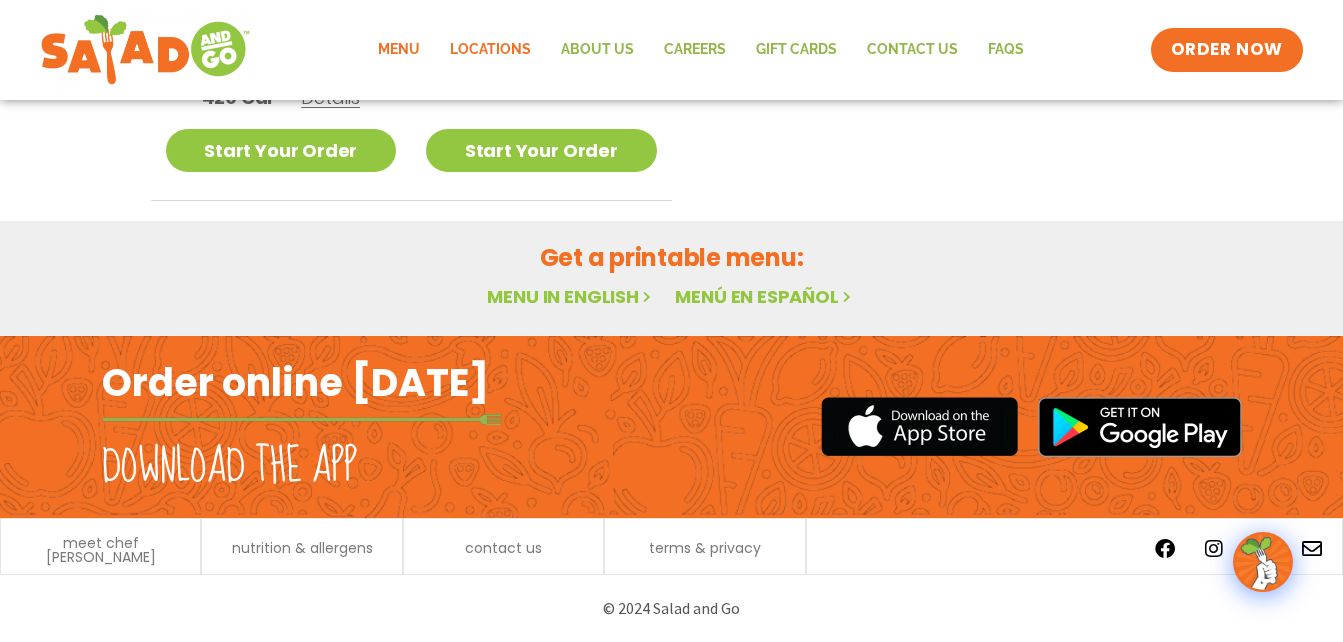 click on "Locations" 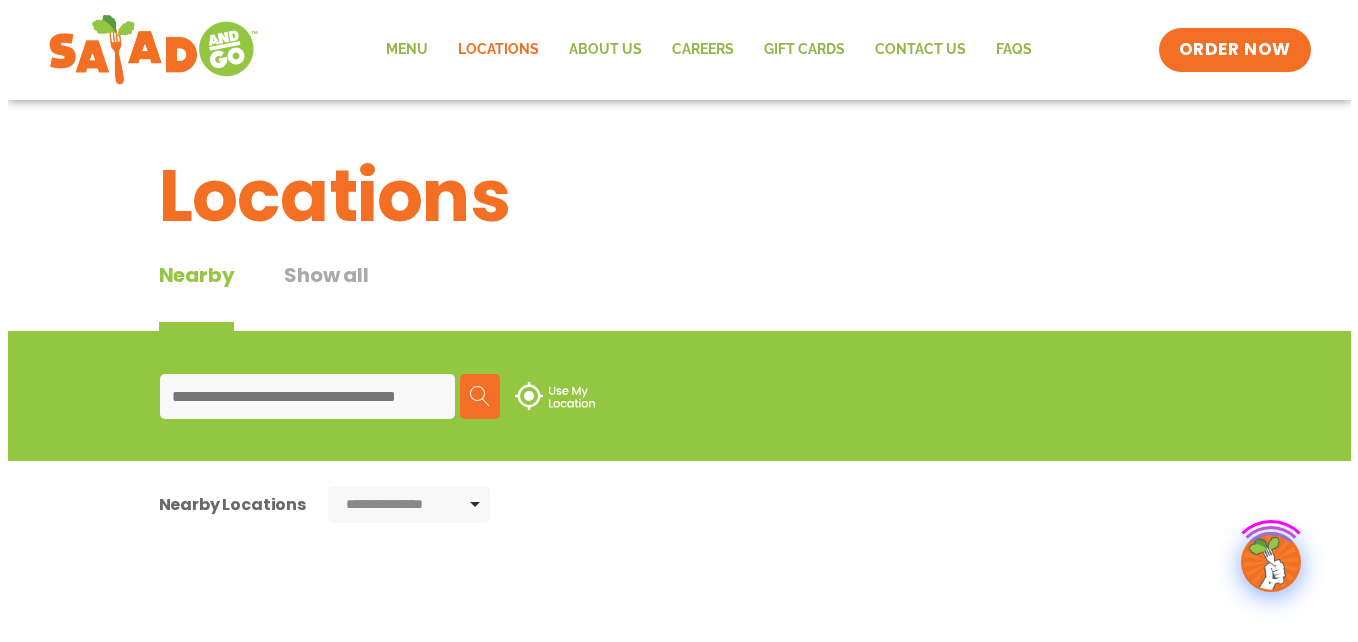 scroll, scrollTop: 0, scrollLeft: 0, axis: both 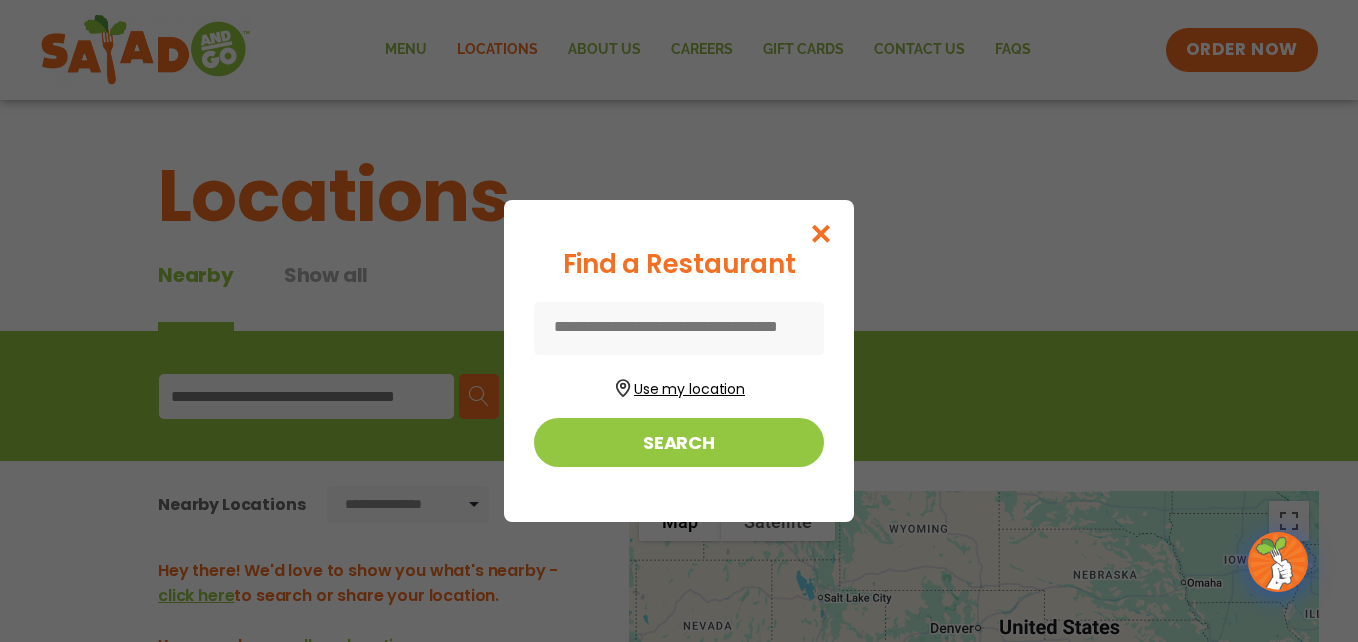 click on "Use my location" at bounding box center [679, 386] 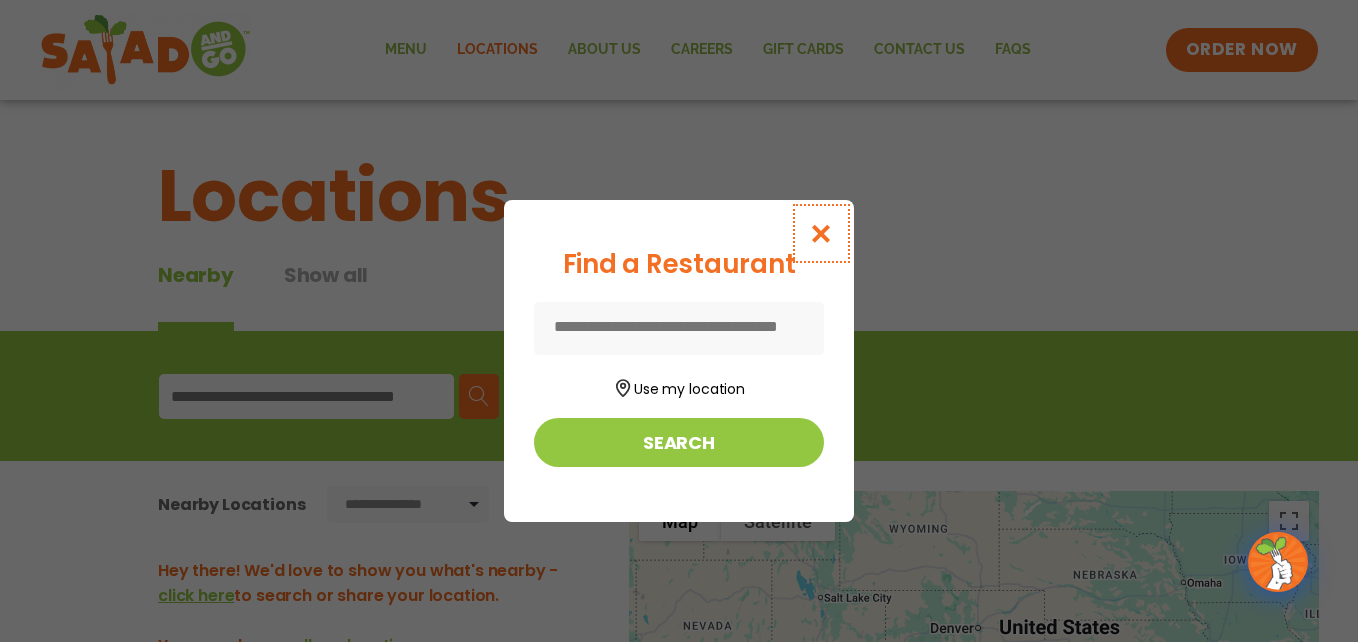 drag, startPoint x: 819, startPoint y: 229, endPoint x: 804, endPoint y: 235, distance: 16.155495 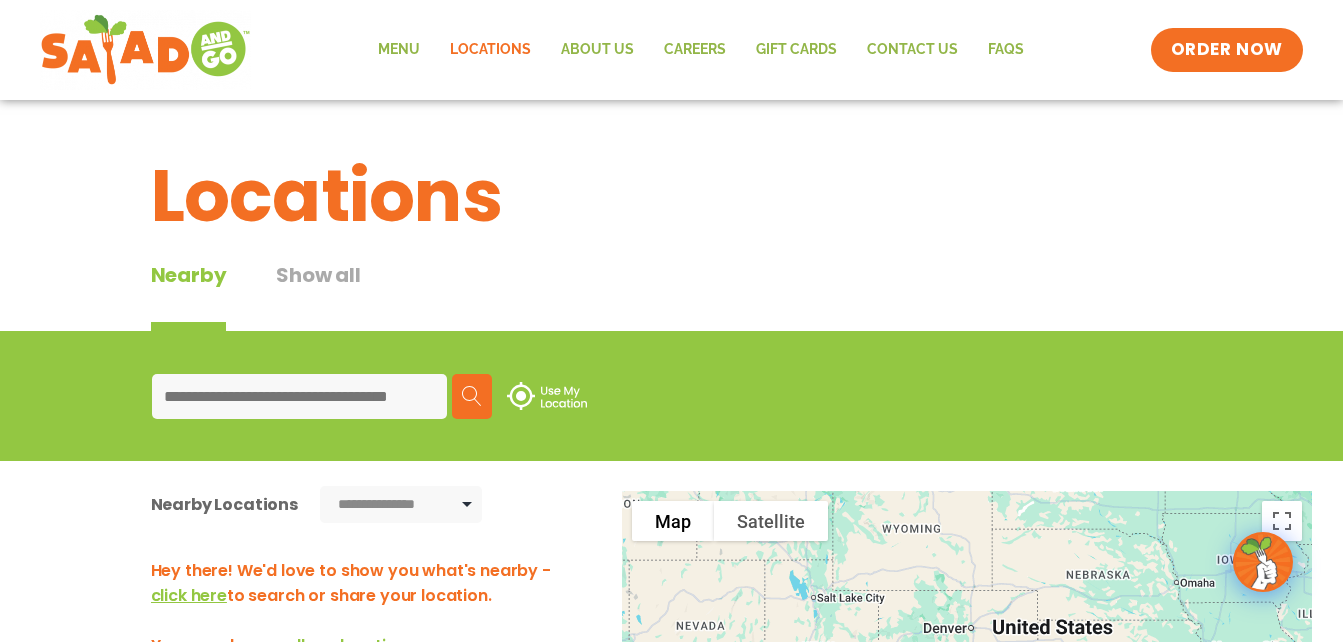 click at bounding box center (299, 396) 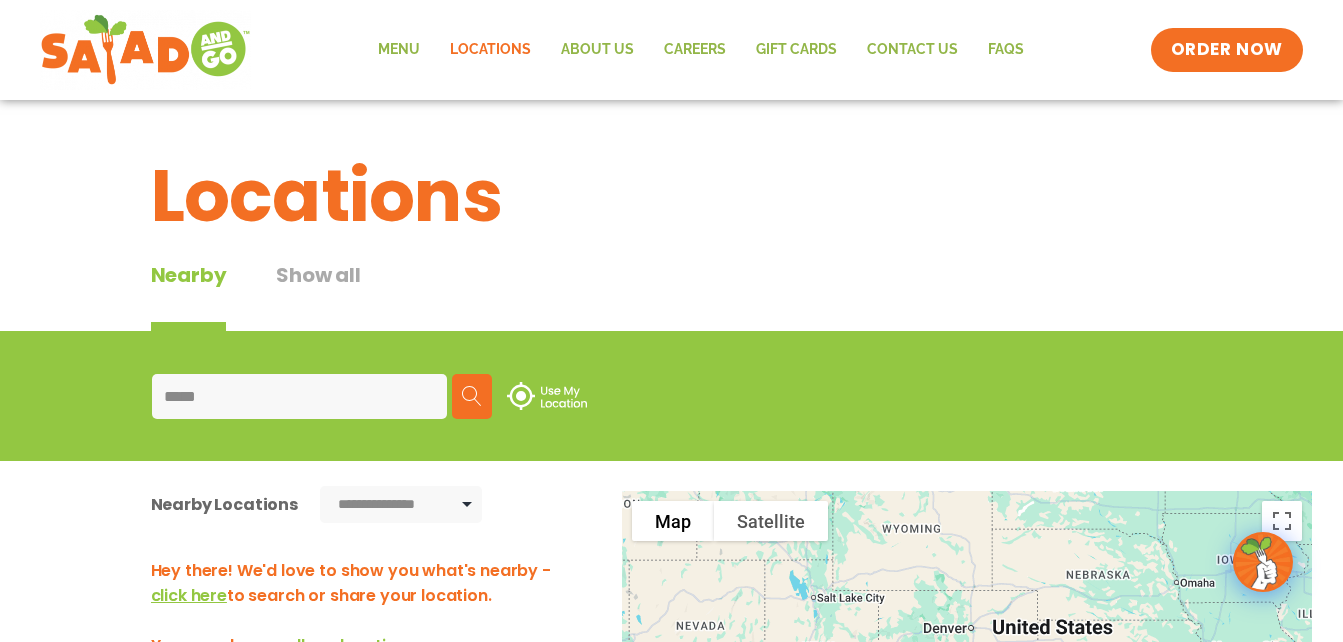 click on "Search" at bounding box center (472, 396) 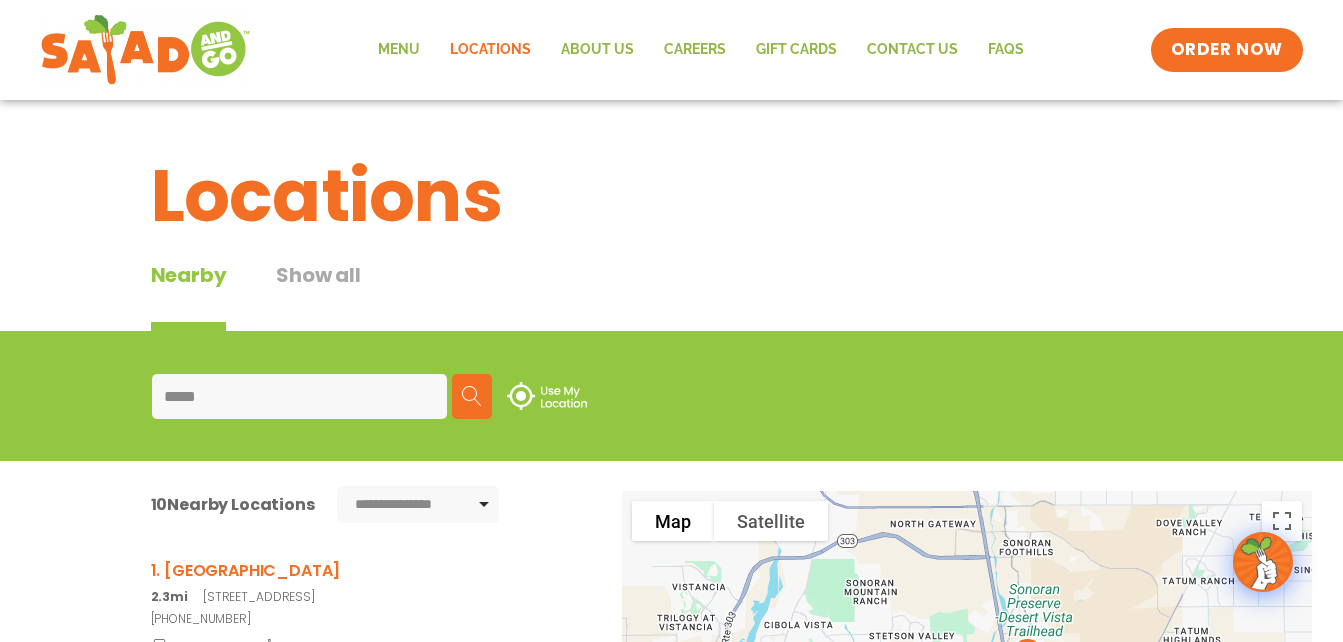 type 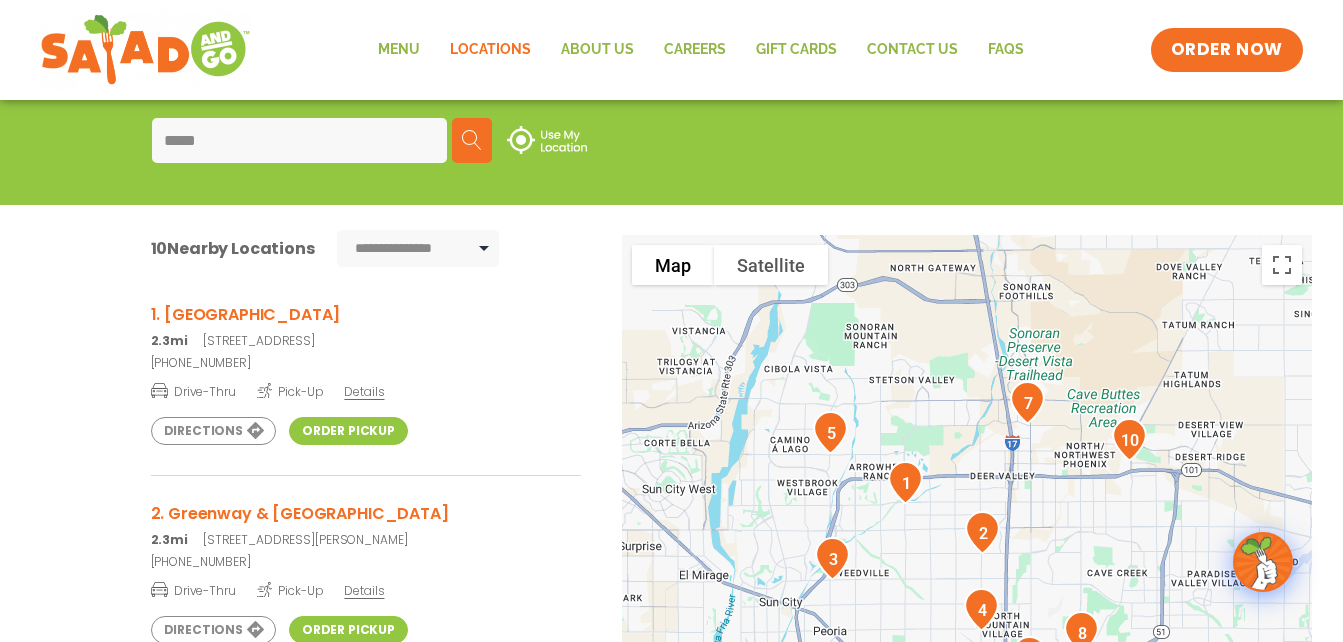 scroll, scrollTop: 400, scrollLeft: 0, axis: vertical 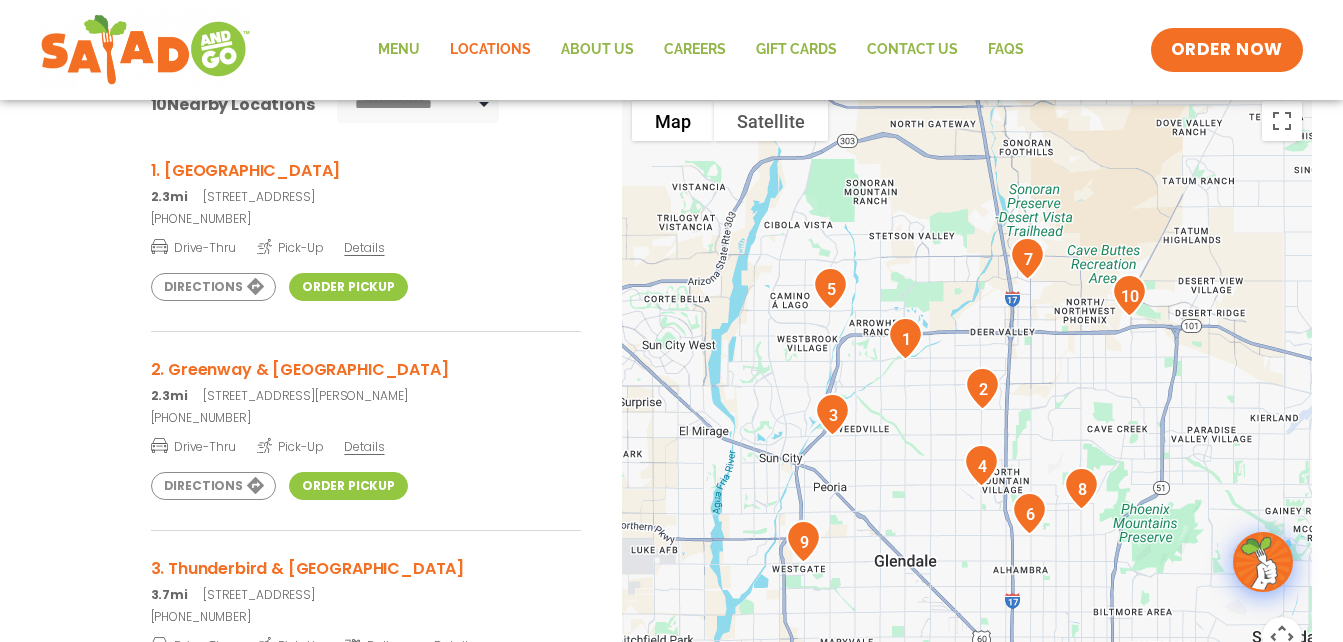 click on "Order Pickup" at bounding box center (348, 287) 